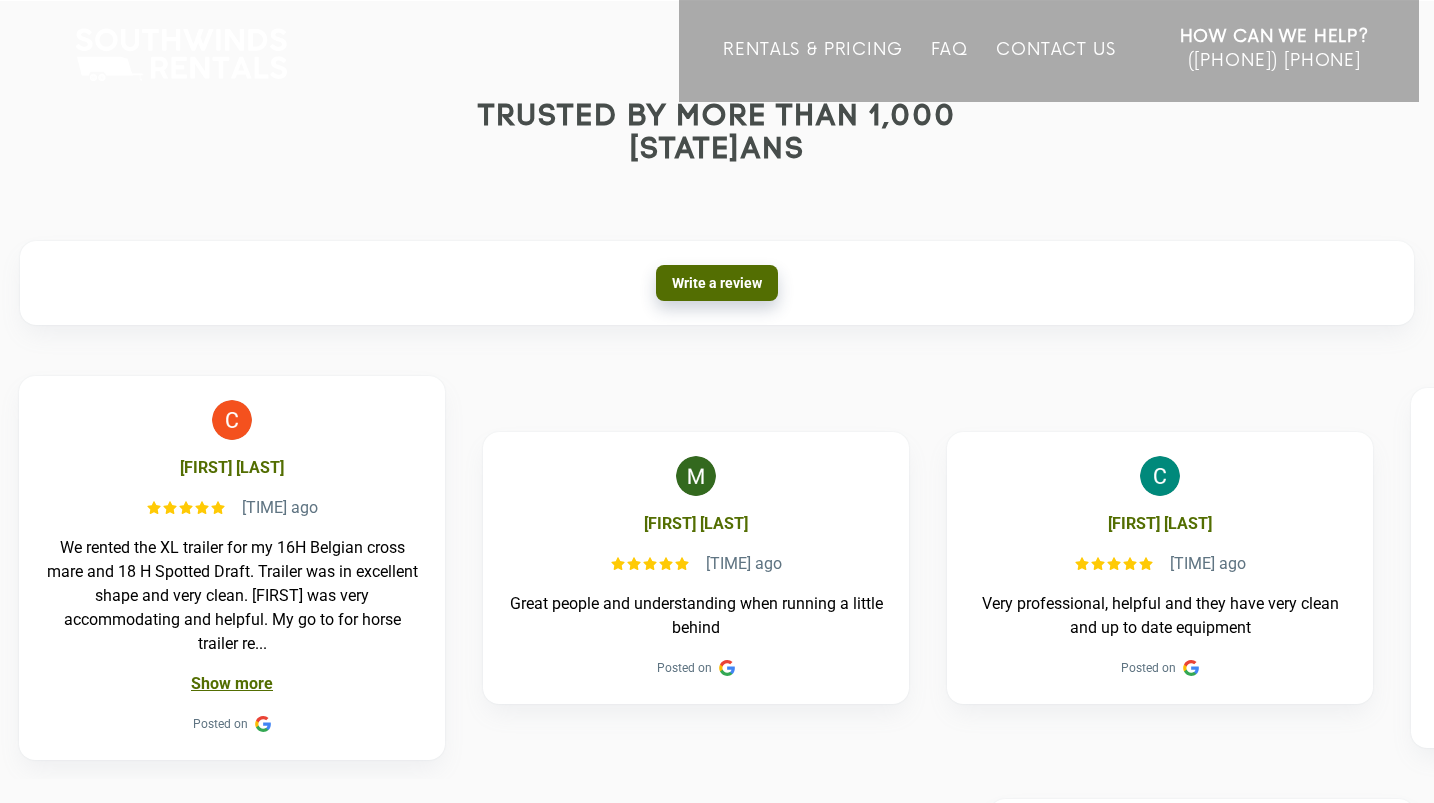 scroll, scrollTop: 0, scrollLeft: 0, axis: both 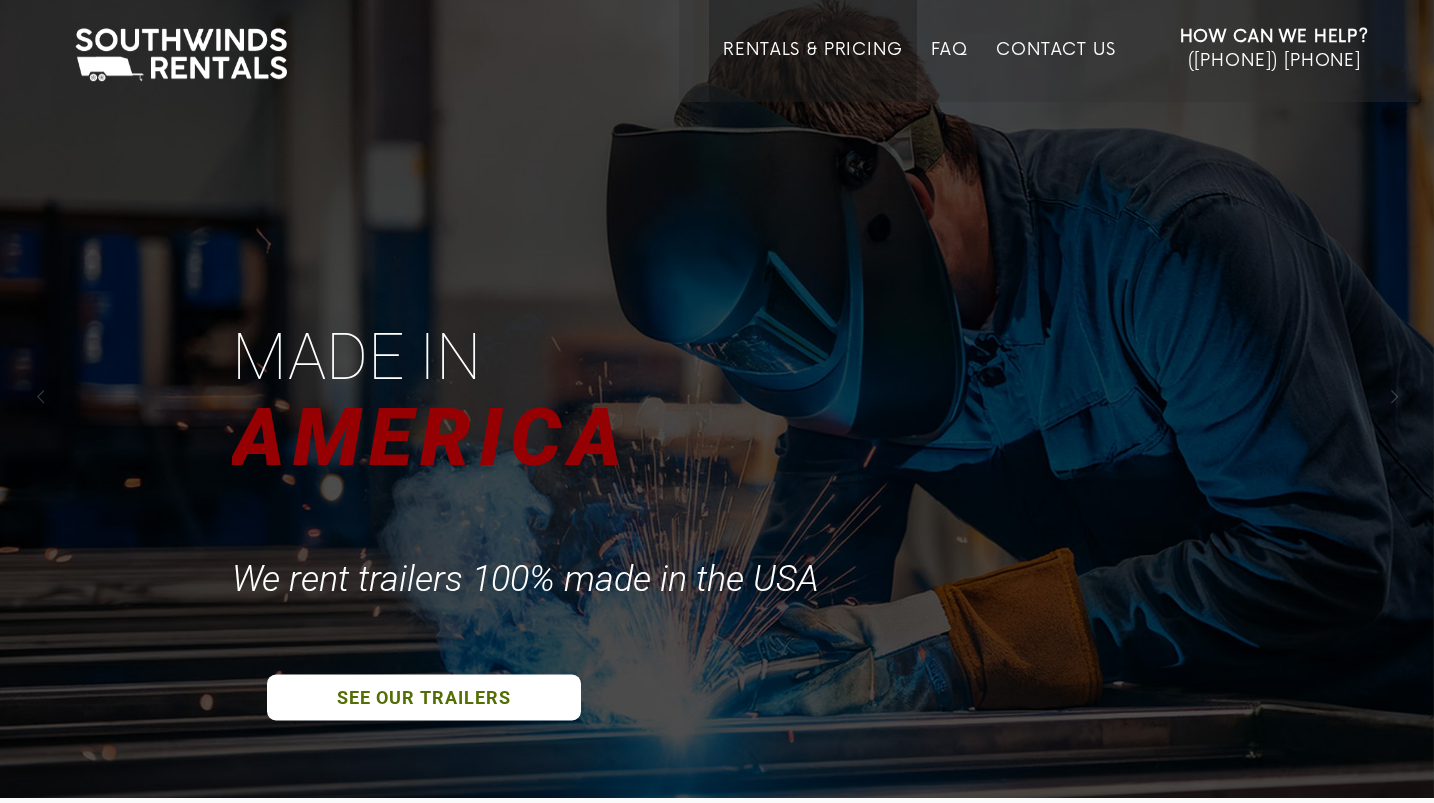 click on "Rentals & Pricing" at bounding box center (812, 71) 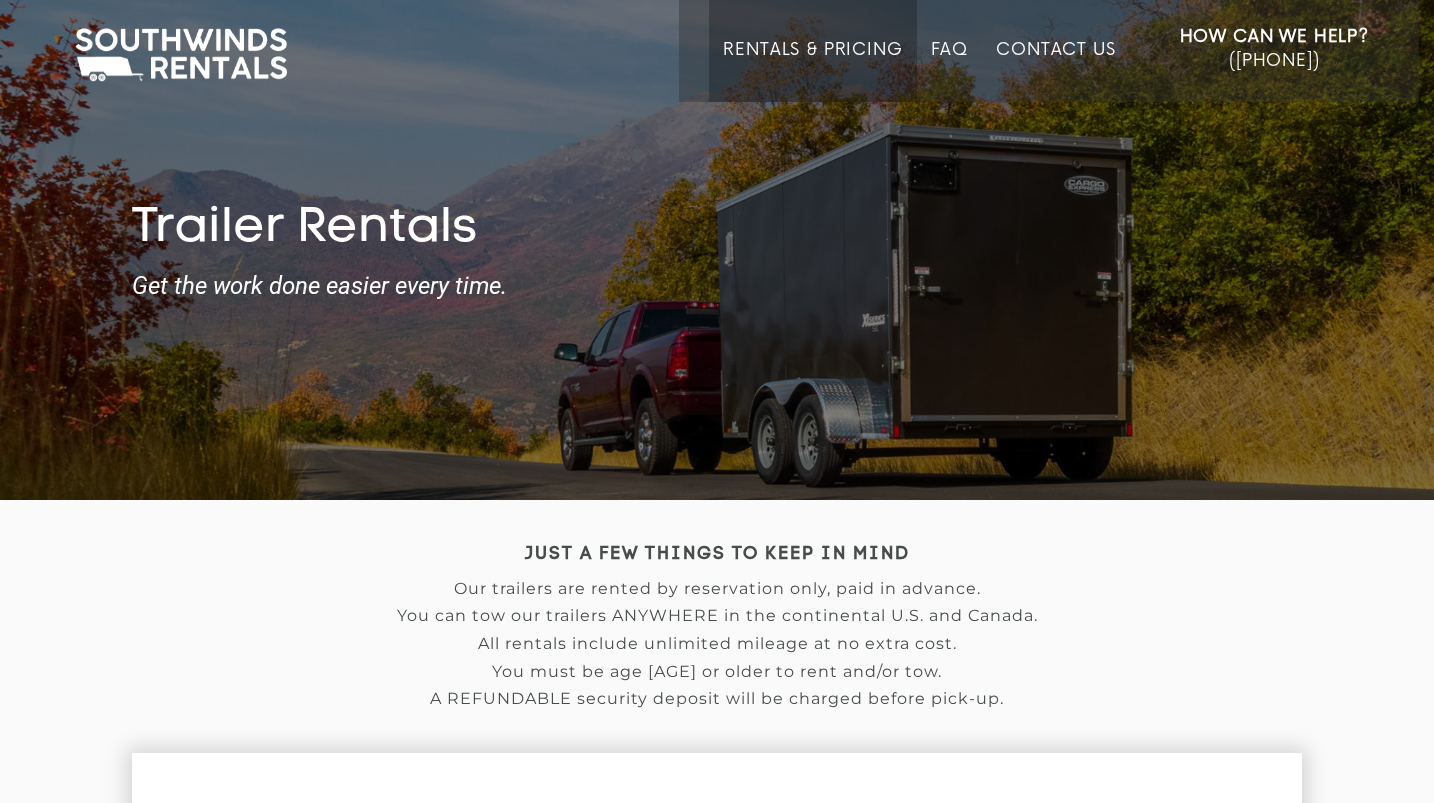 scroll, scrollTop: 0, scrollLeft: 0, axis: both 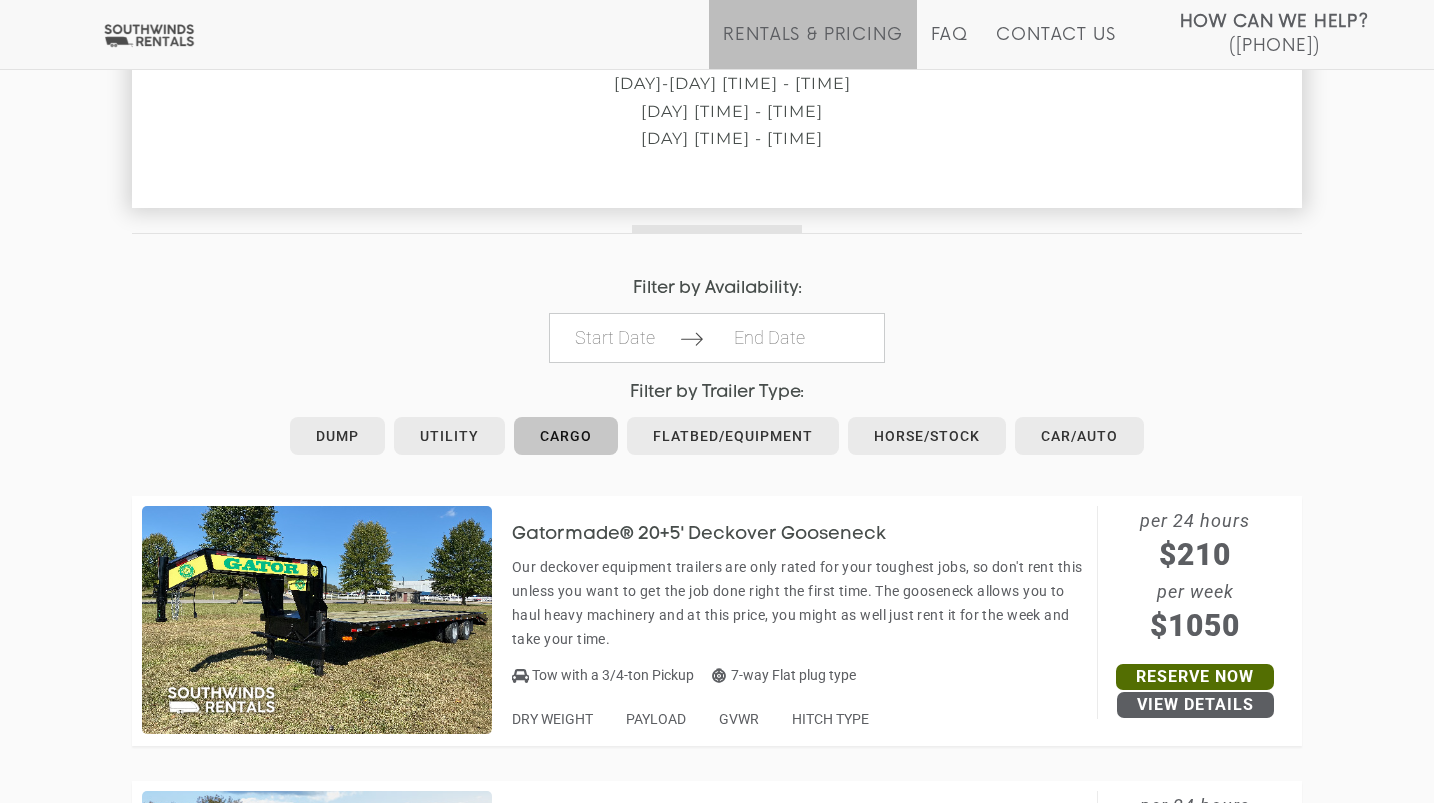 click on "Cargo" at bounding box center [566, 436] 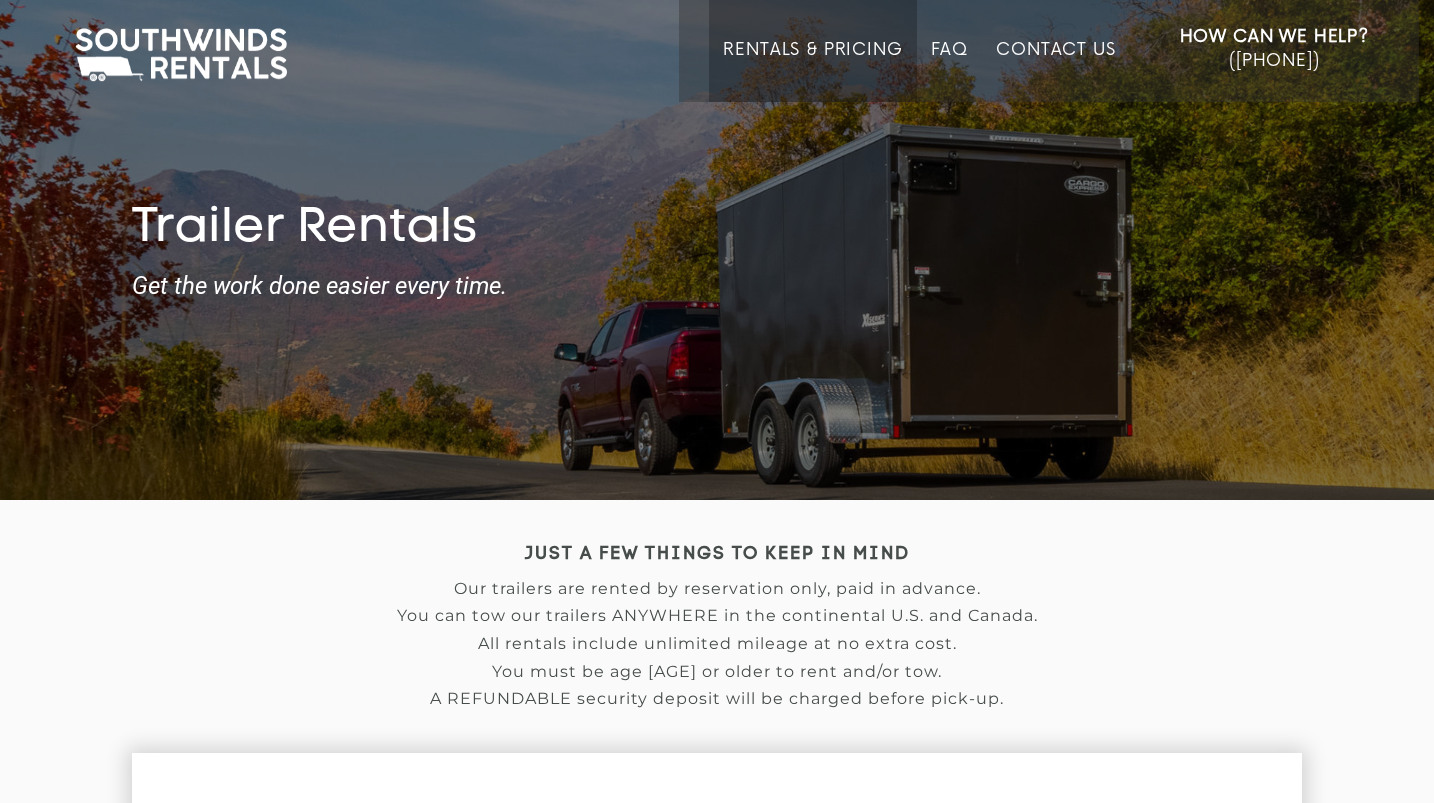 scroll, scrollTop: 0, scrollLeft: 0, axis: both 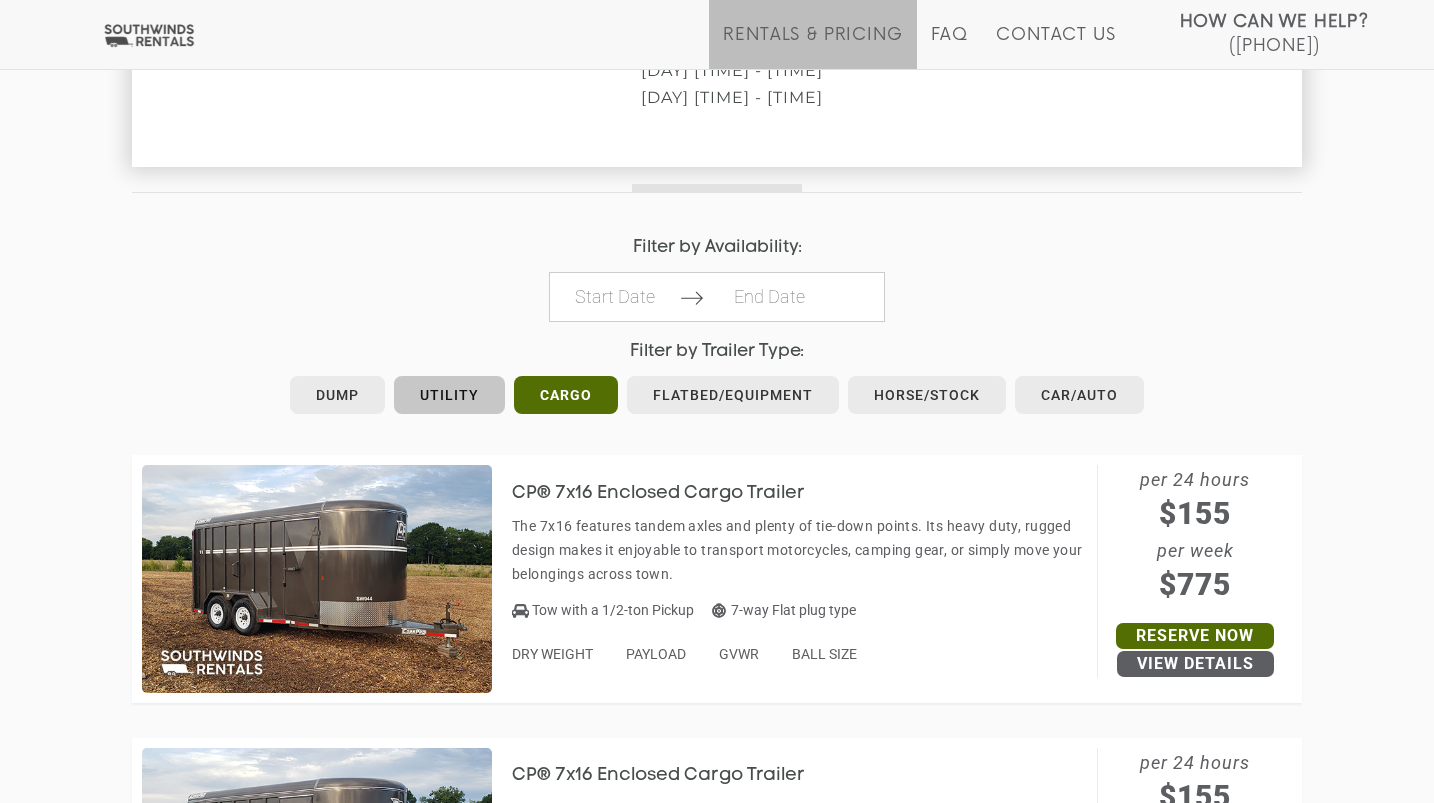 click on "Utility" at bounding box center (449, 395) 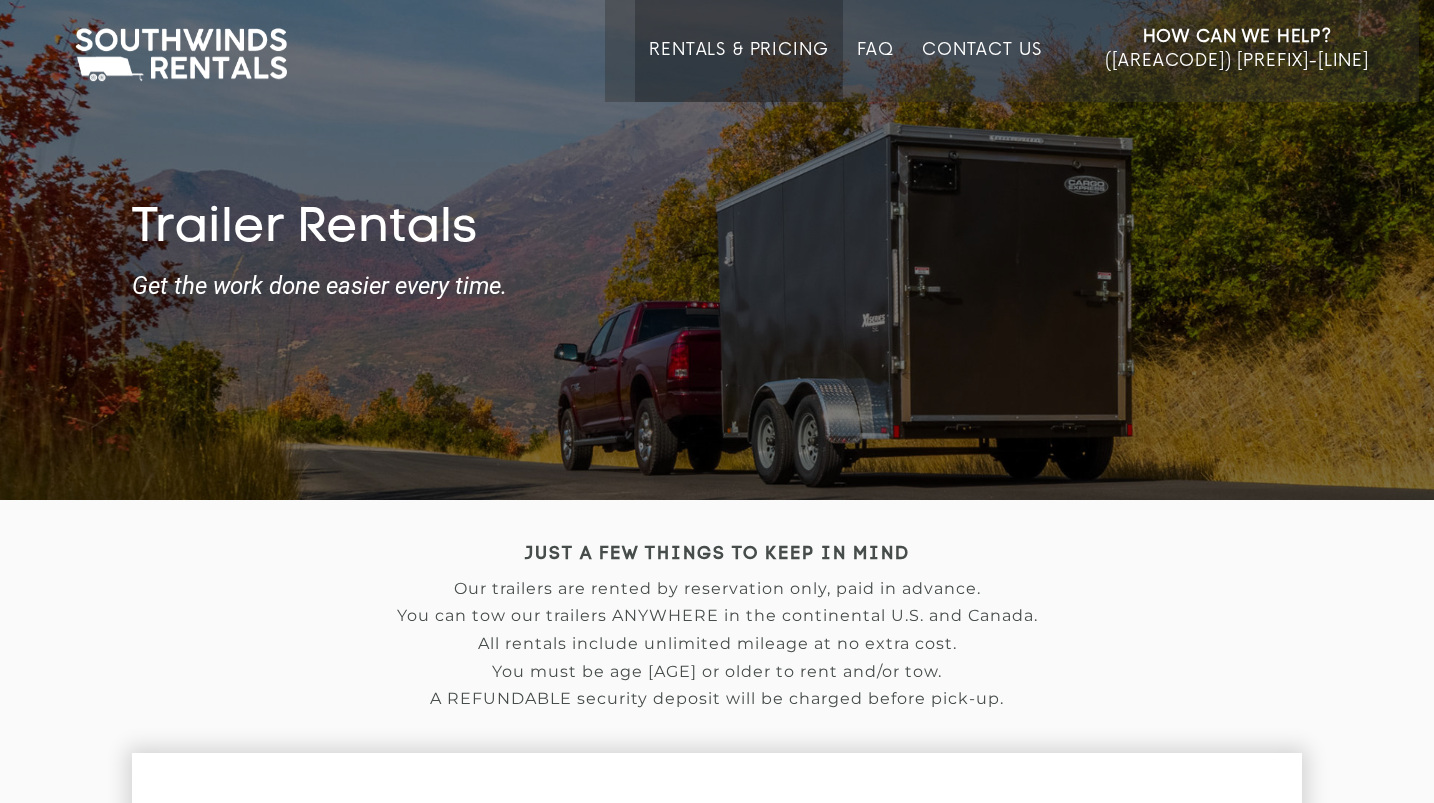 scroll, scrollTop: 0, scrollLeft: 0, axis: both 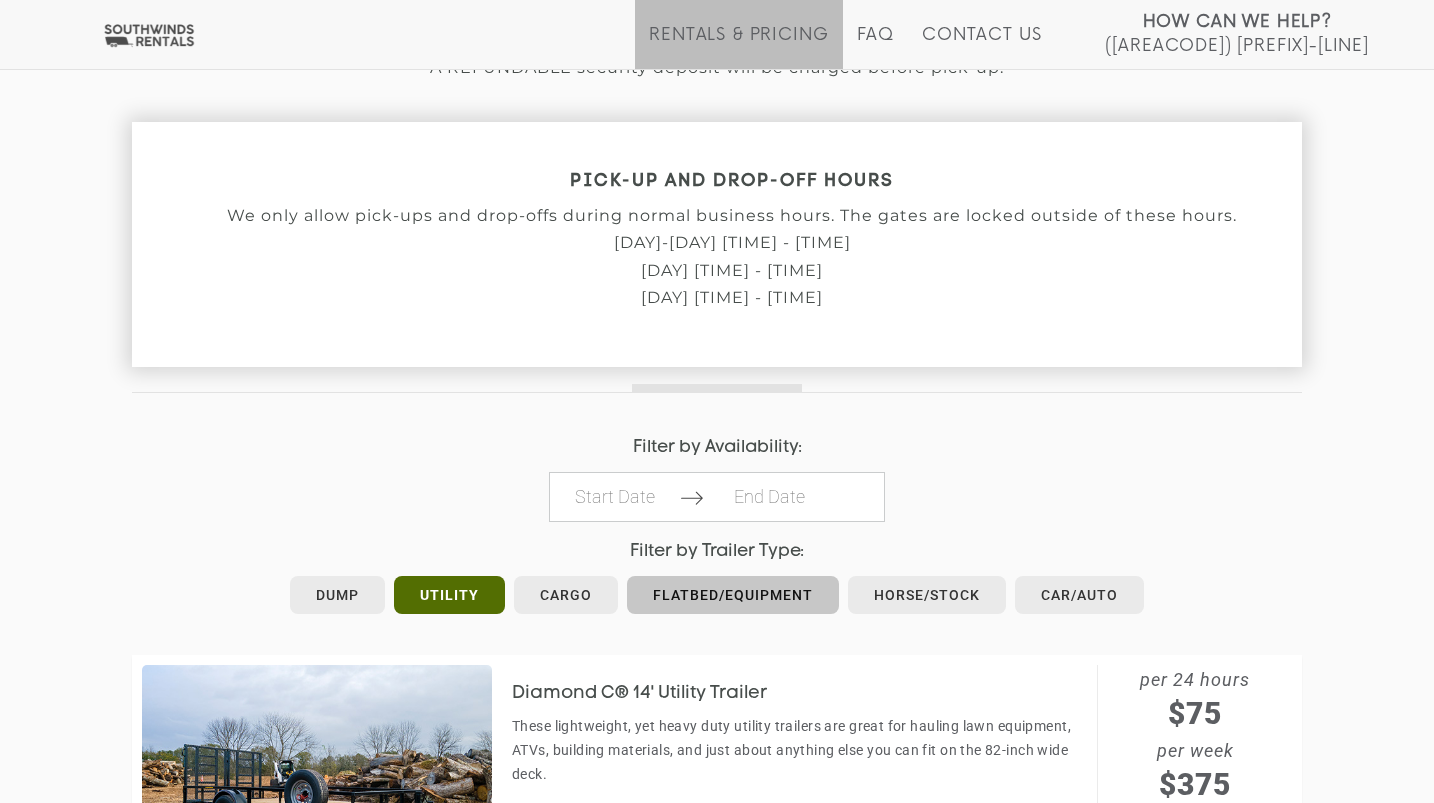 click on "Flatbed/Equipment" at bounding box center [733, 595] 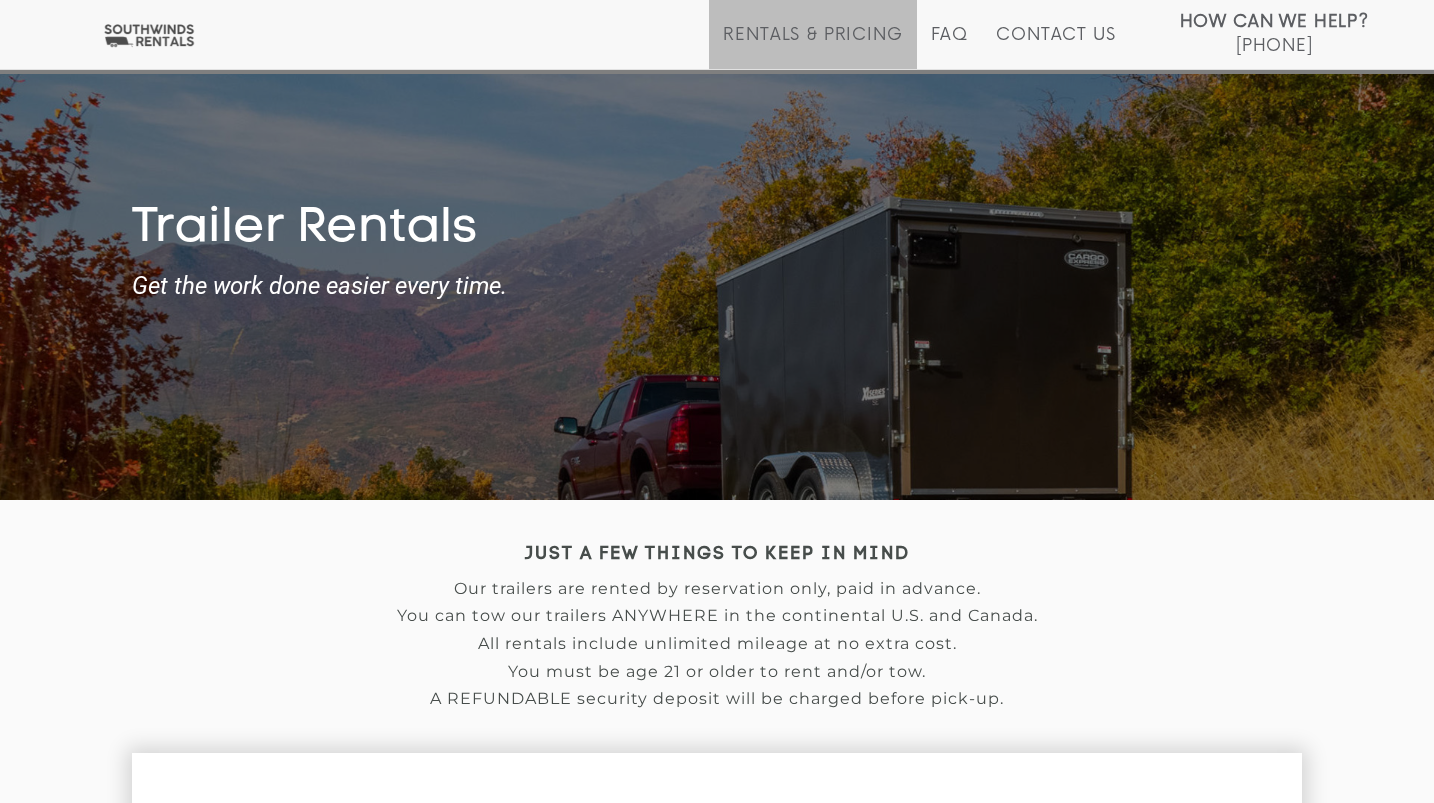 scroll, scrollTop: 281, scrollLeft: 0, axis: vertical 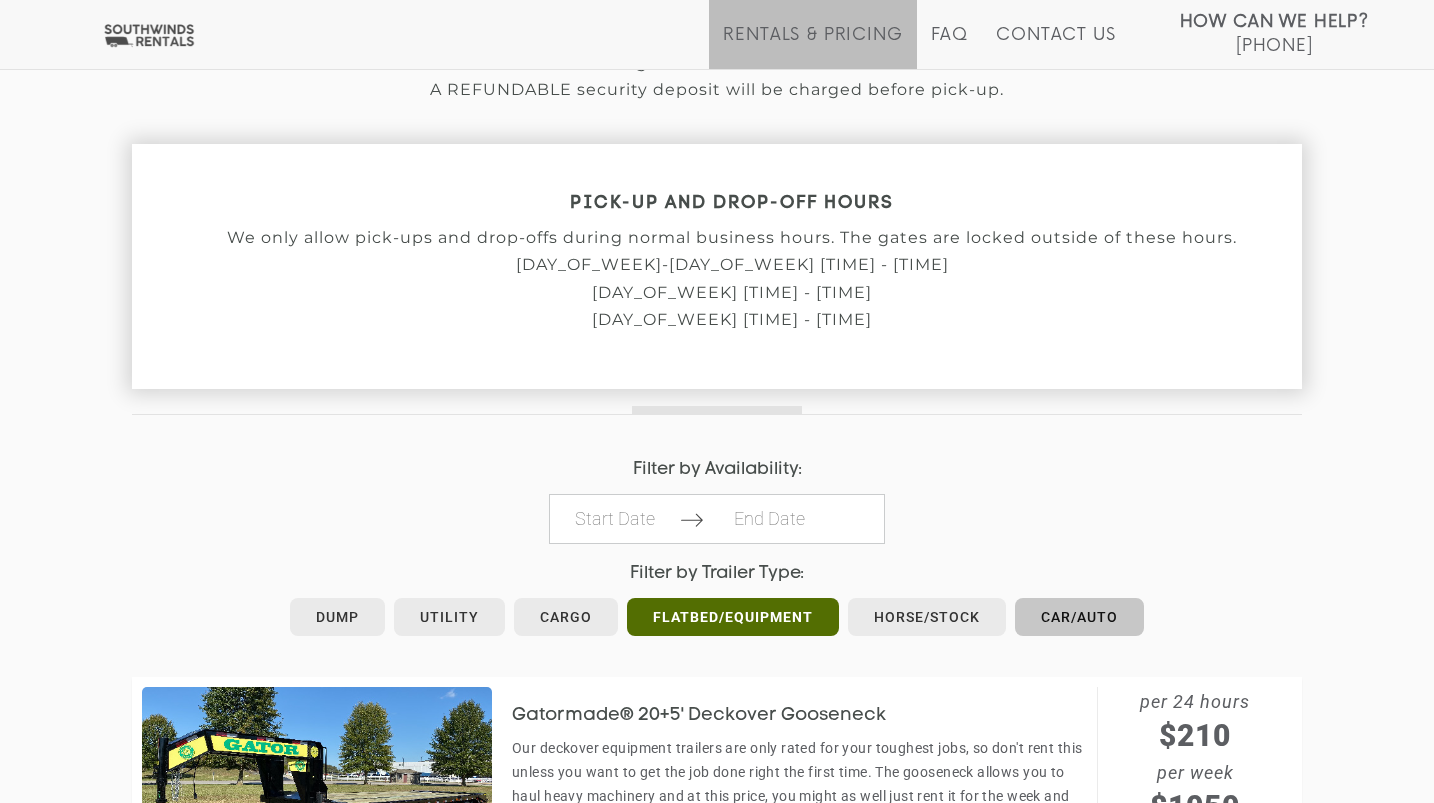 click on "Car/Auto" at bounding box center (1079, 617) 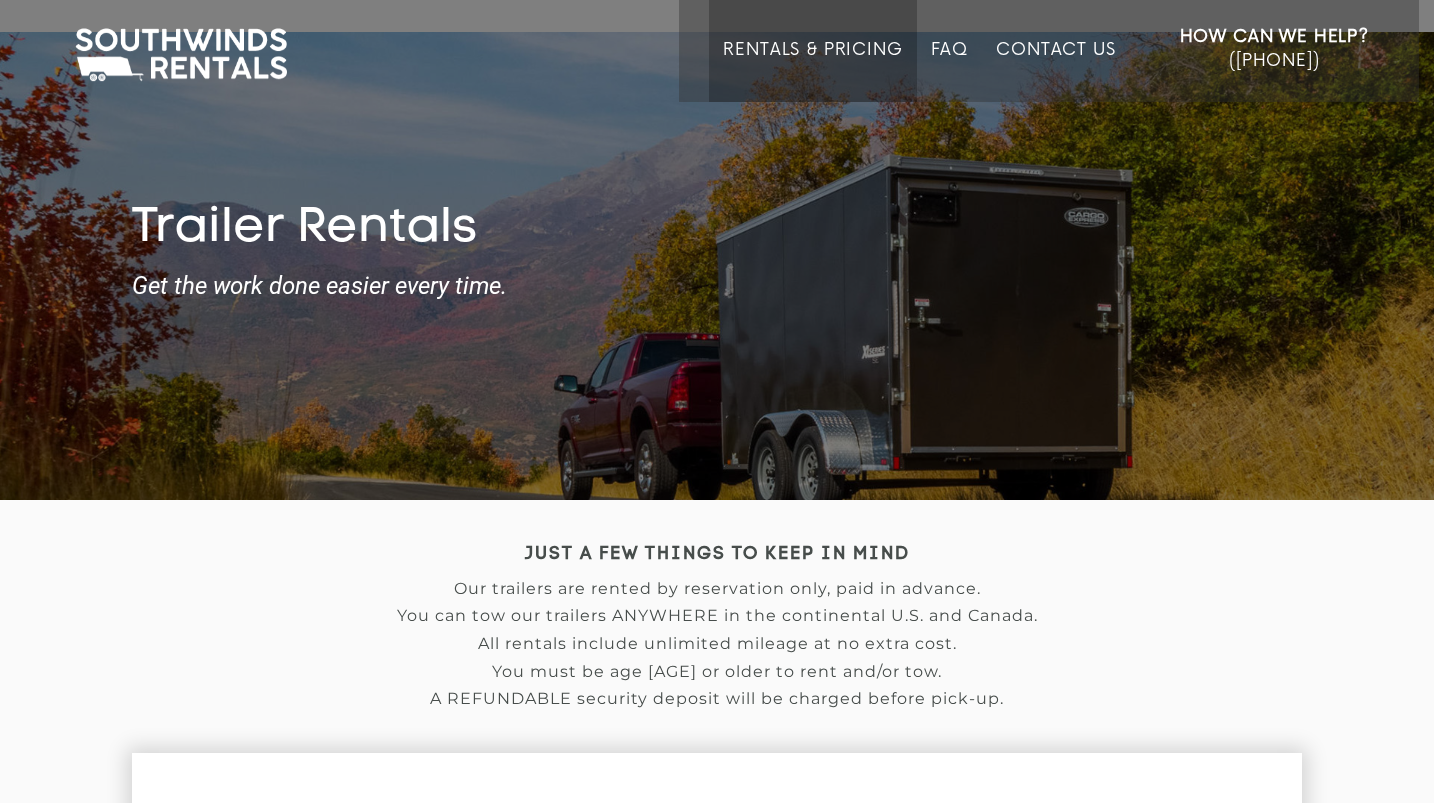 scroll, scrollTop: 286, scrollLeft: 0, axis: vertical 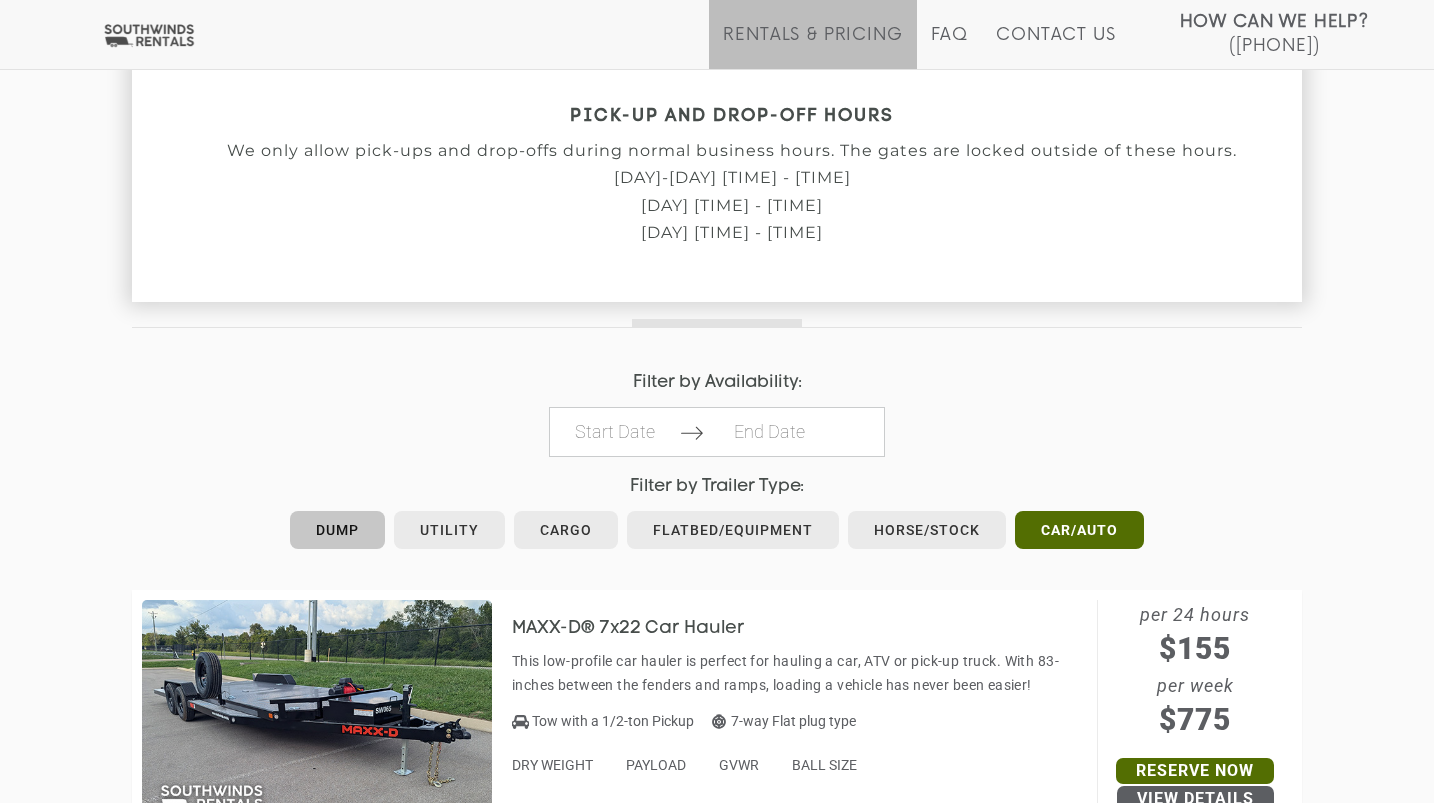 click on "Dump" at bounding box center (337, 530) 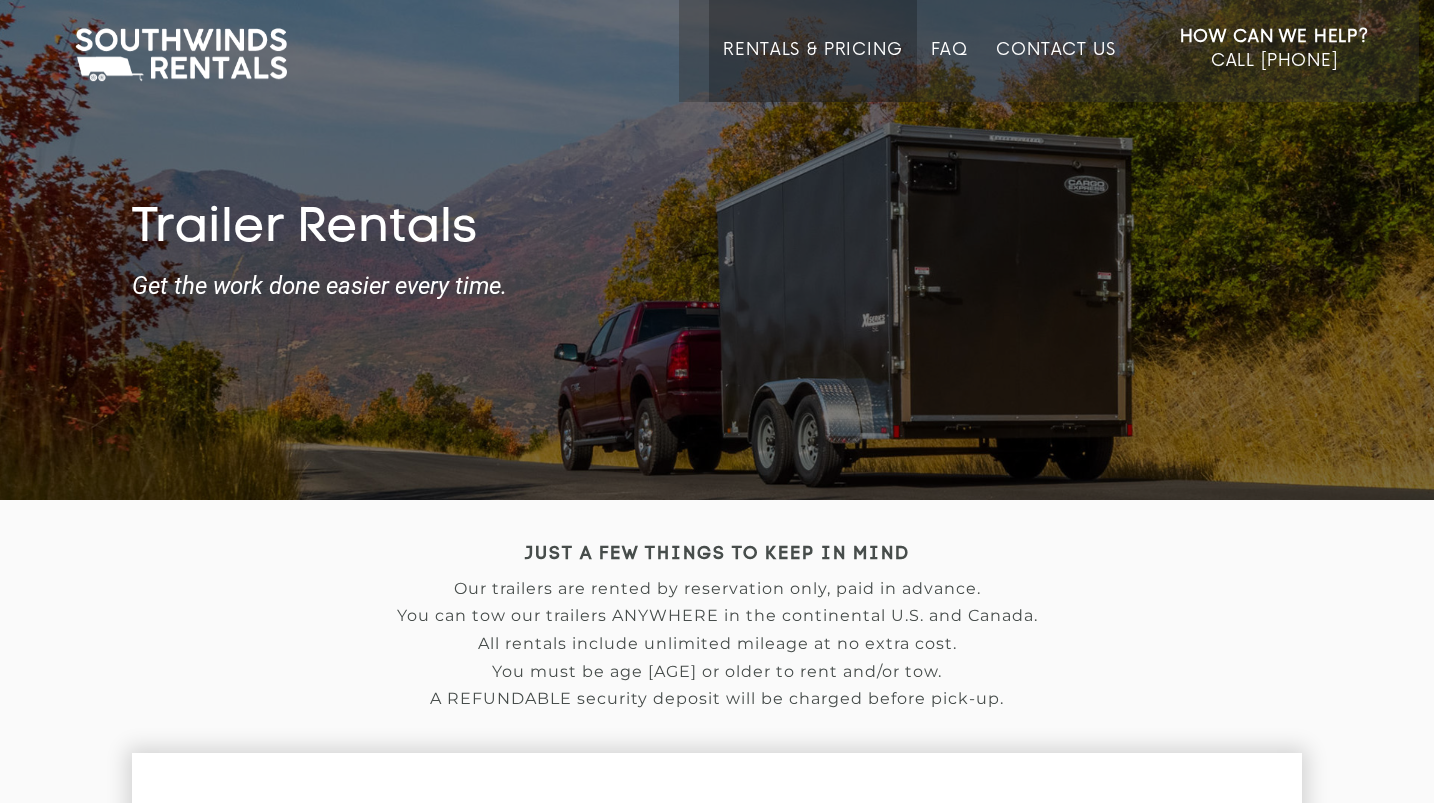 scroll, scrollTop: 0, scrollLeft: 0, axis: both 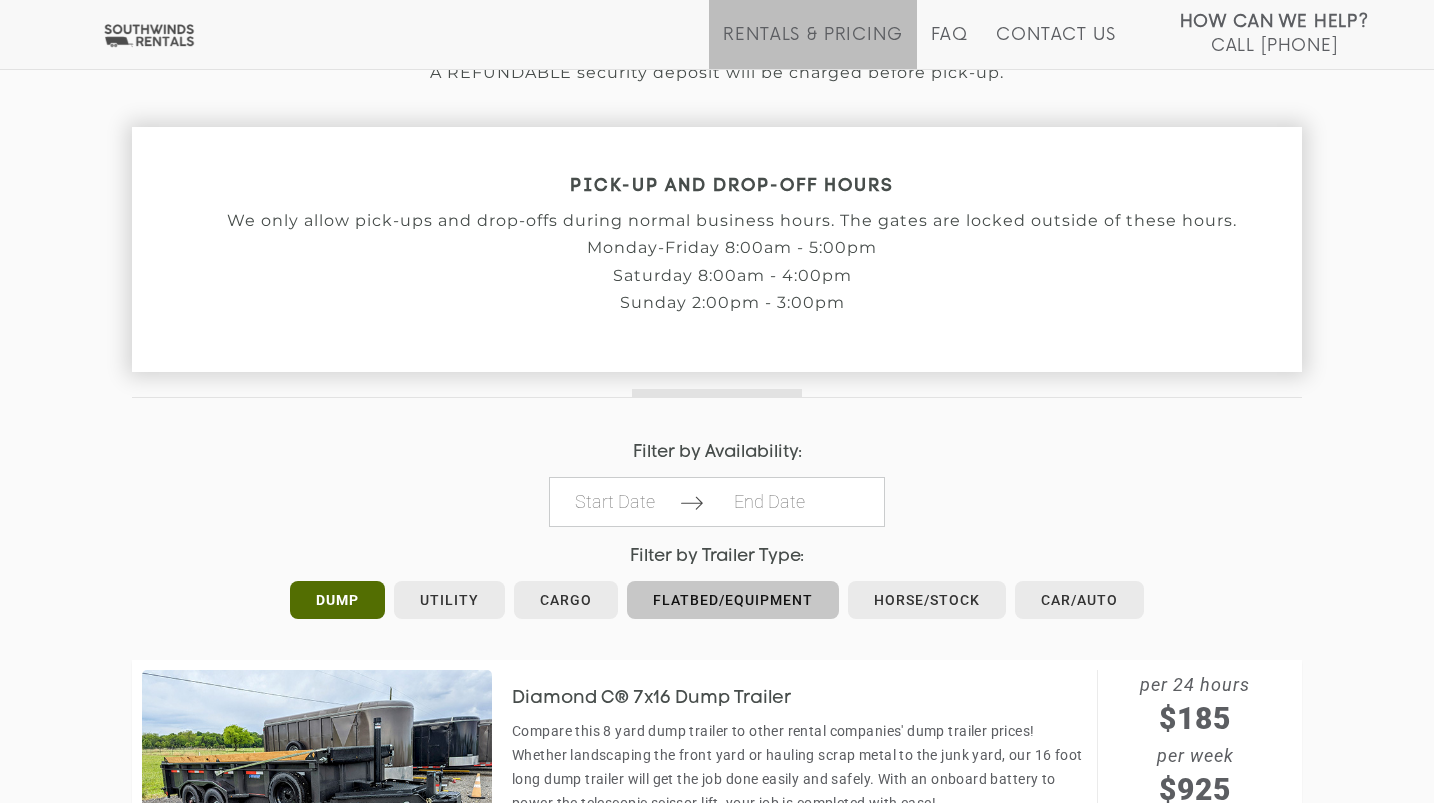 click on "Flatbed/Equipment" at bounding box center (733, 600) 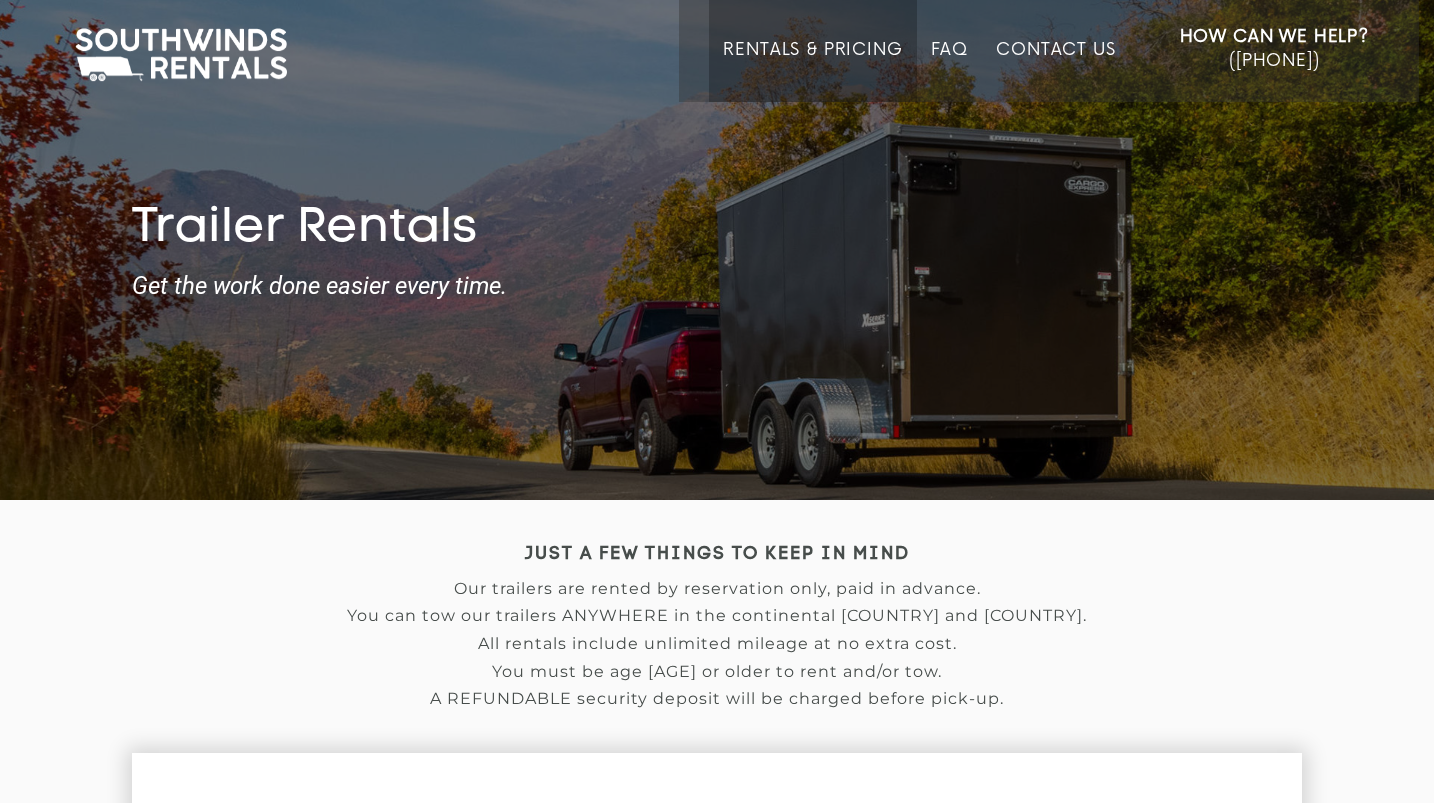 scroll, scrollTop: 0, scrollLeft: 0, axis: both 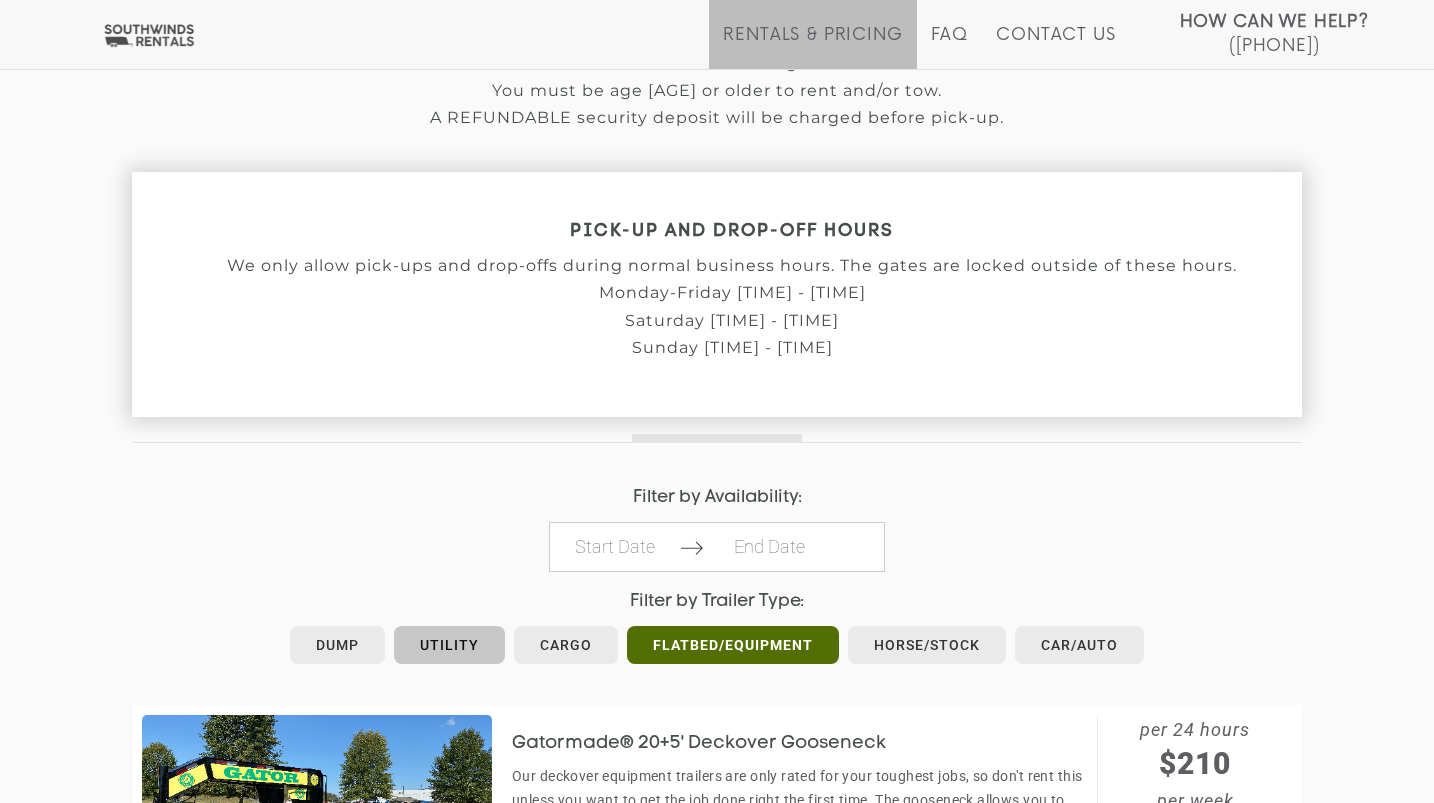 click on "Utility" at bounding box center [449, 645] 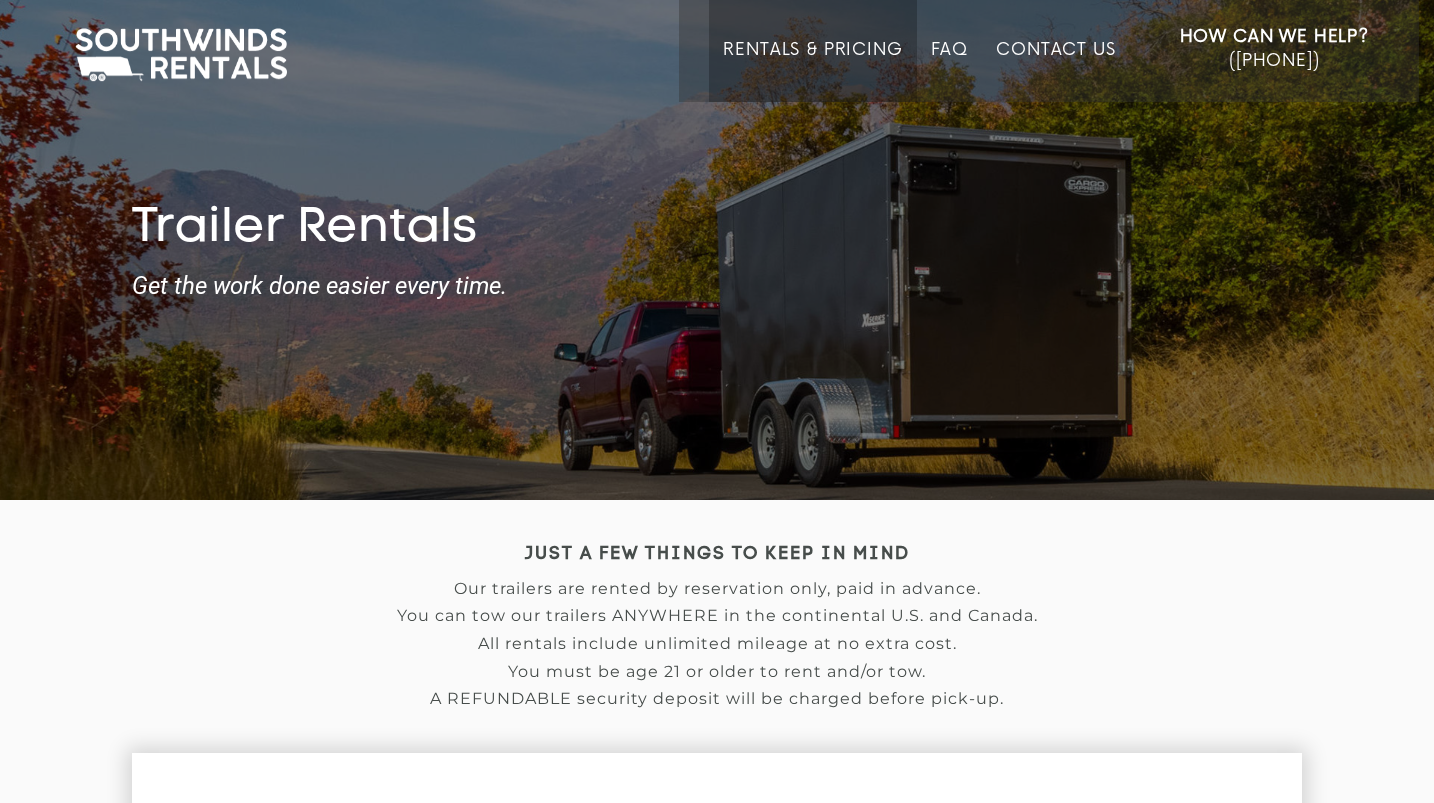 scroll, scrollTop: 0, scrollLeft: 0, axis: both 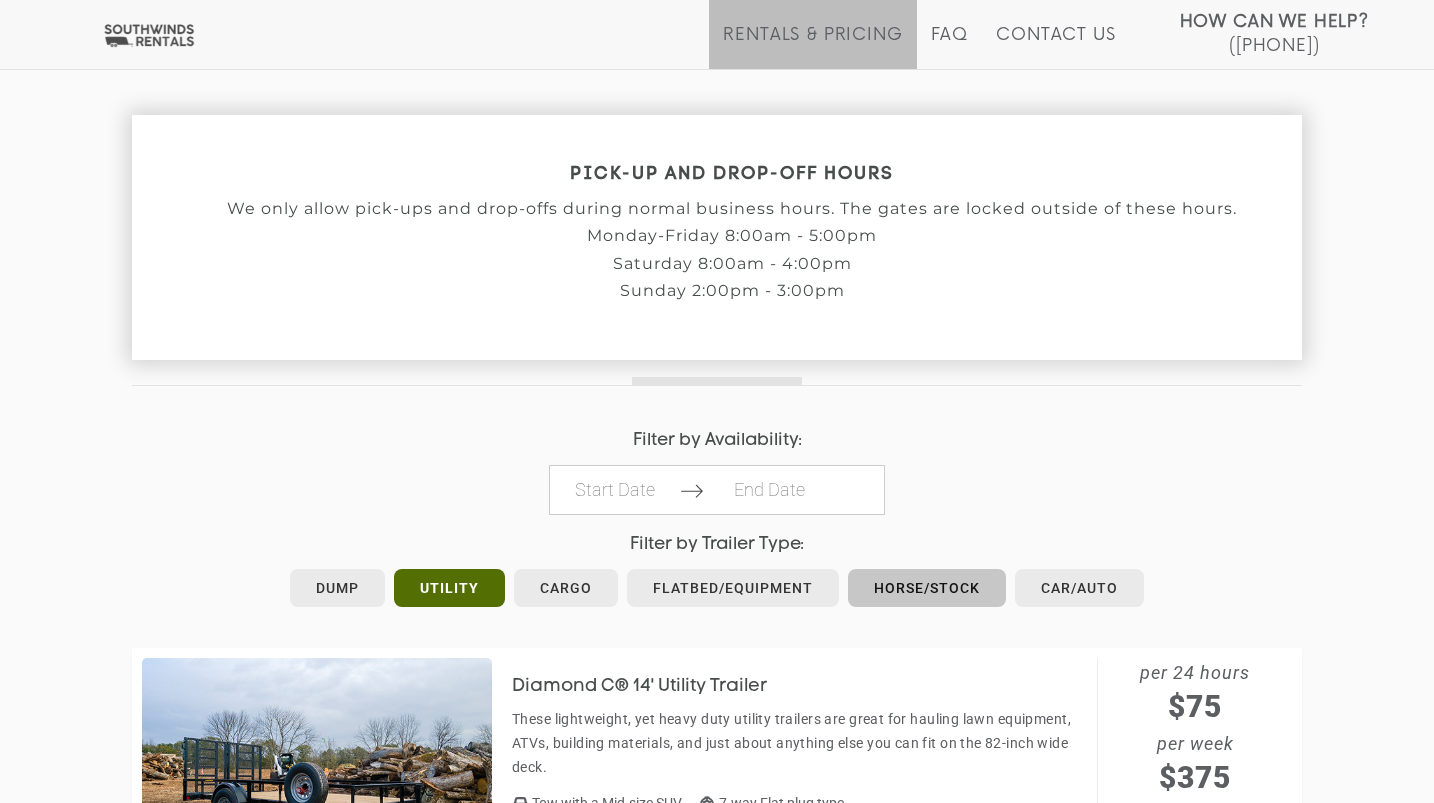 click on "Horse/Stock" at bounding box center [927, 588] 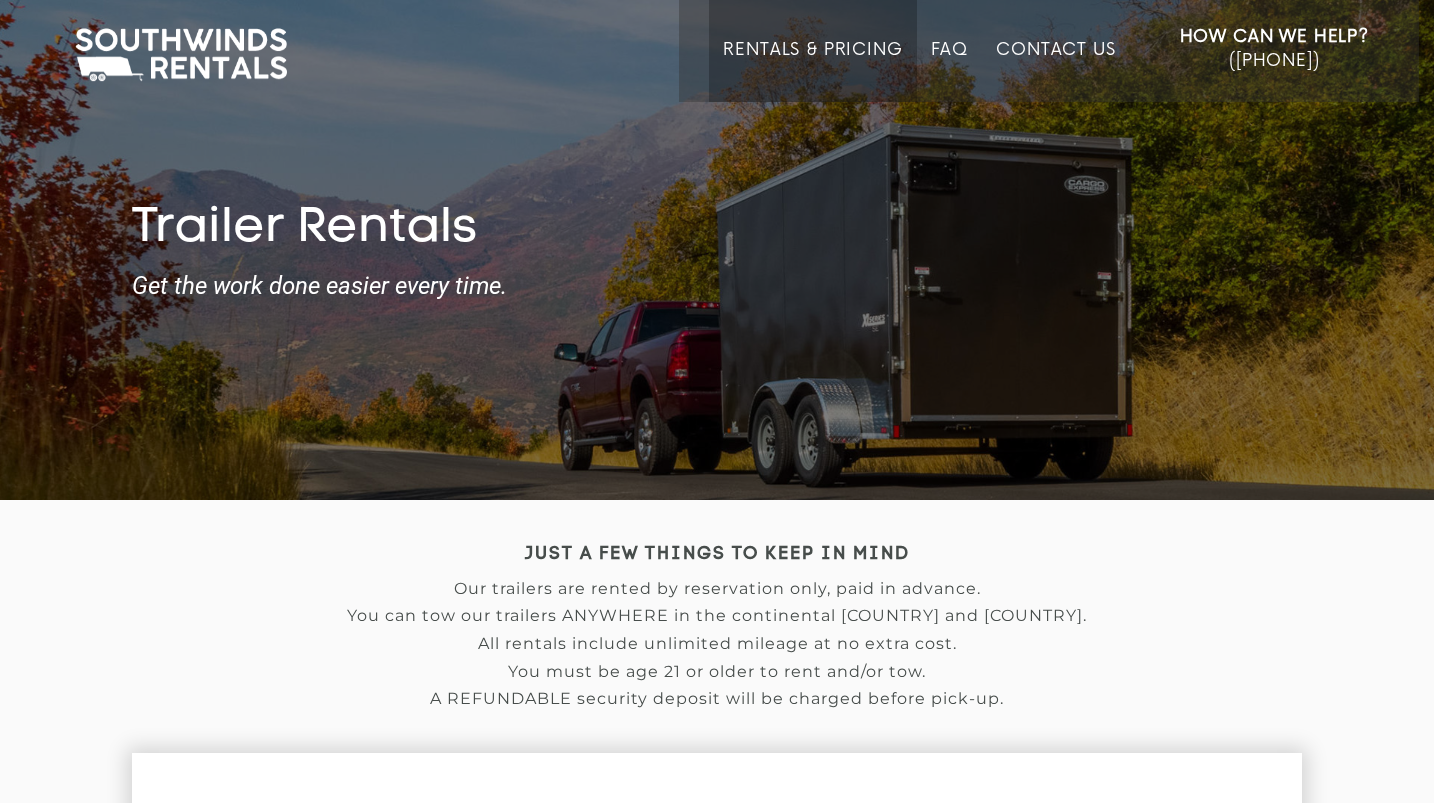 scroll, scrollTop: 0, scrollLeft: 0, axis: both 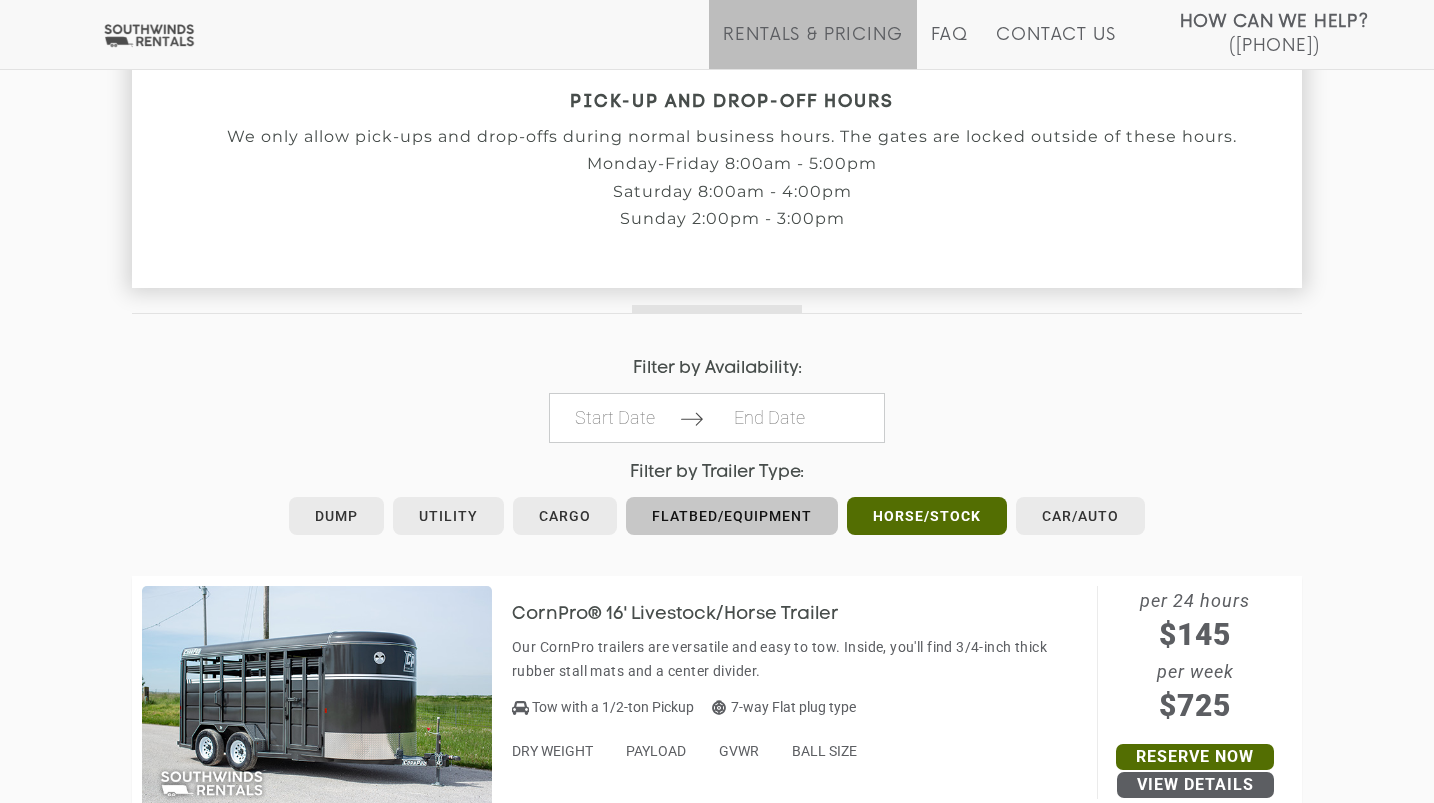 click on "Flatbed/Equipment" at bounding box center [732, 516] 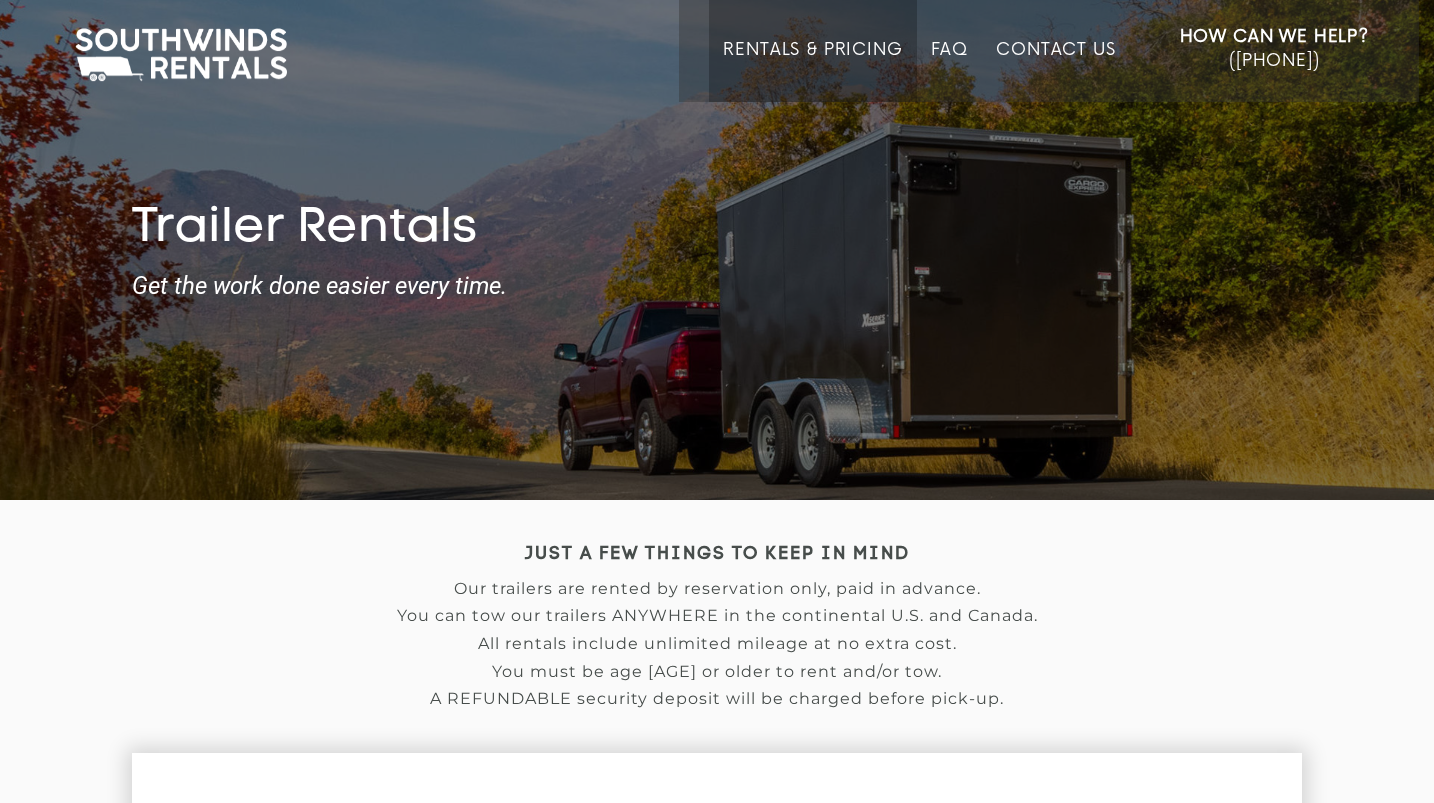 scroll, scrollTop: 0, scrollLeft: 0, axis: both 